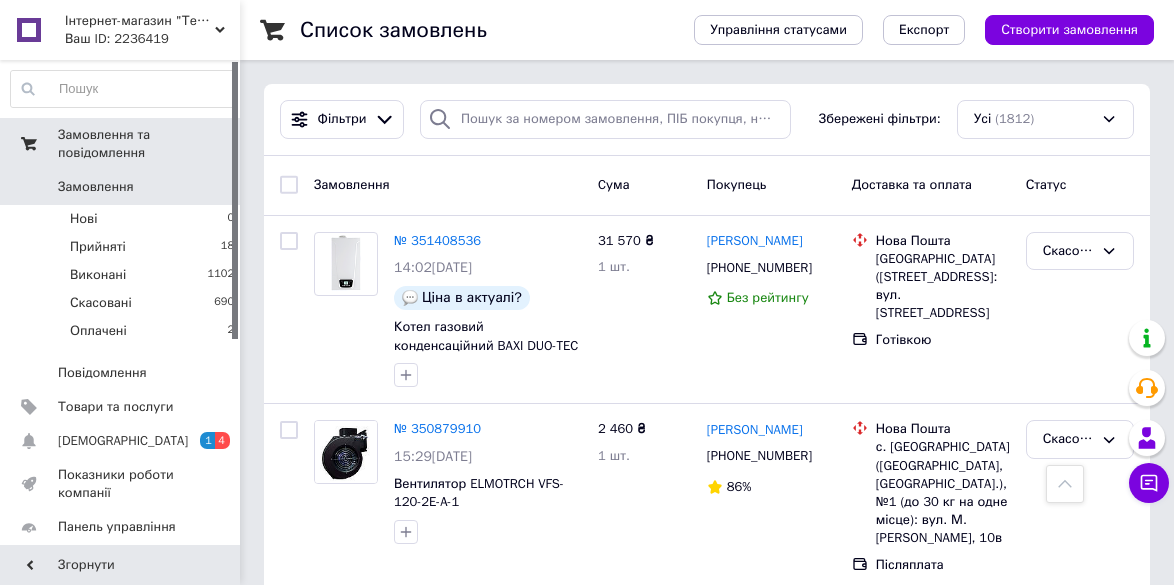scroll, scrollTop: 1692, scrollLeft: 0, axis: vertical 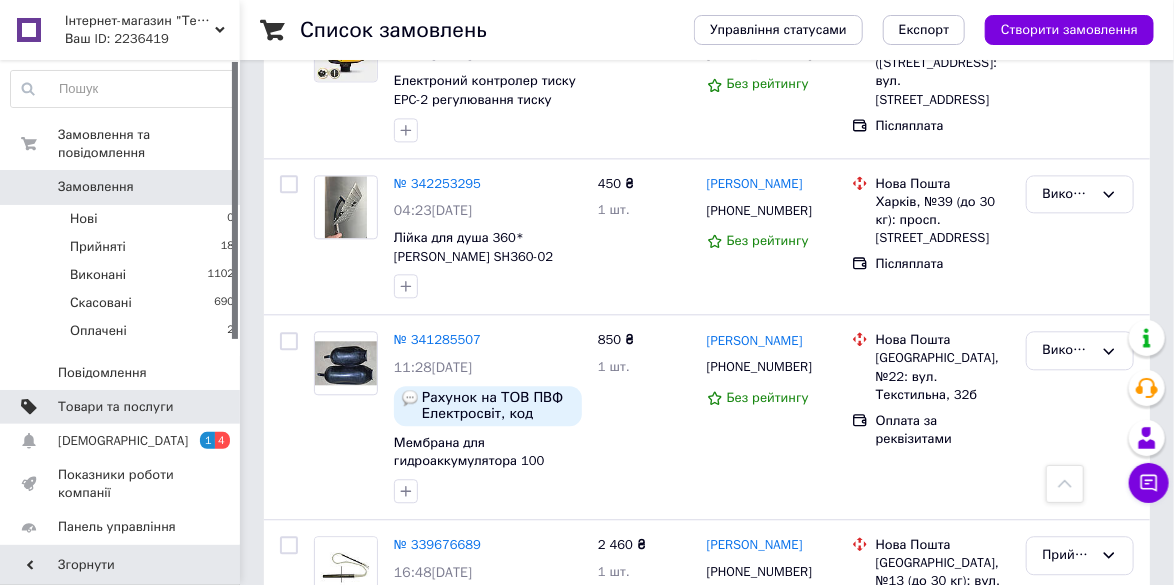 click on "Товари та послуги" at bounding box center (115, 407) 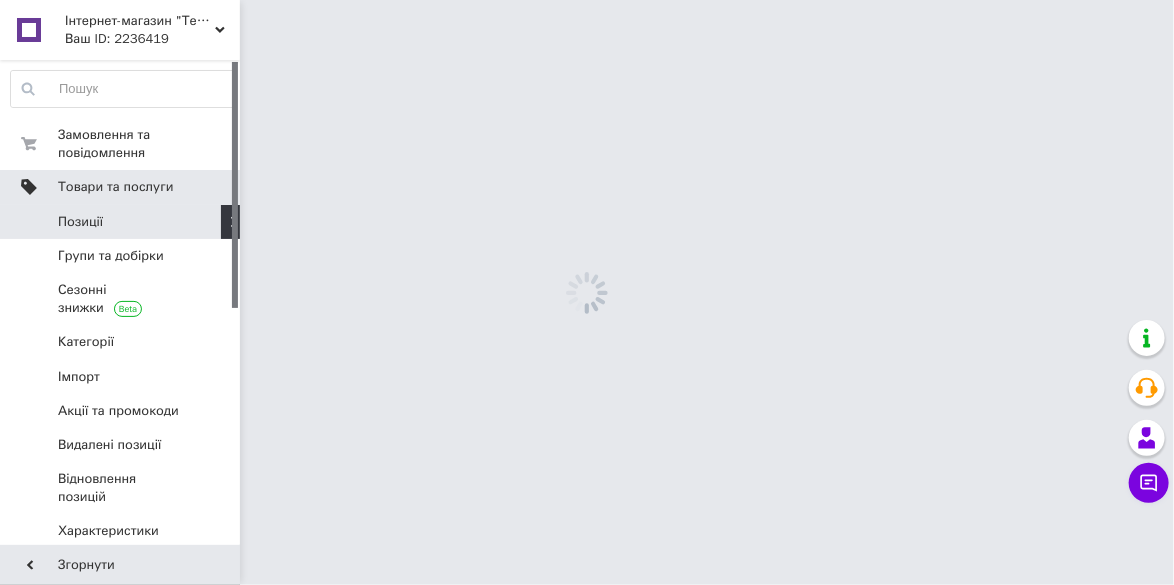 scroll, scrollTop: 0, scrollLeft: 0, axis: both 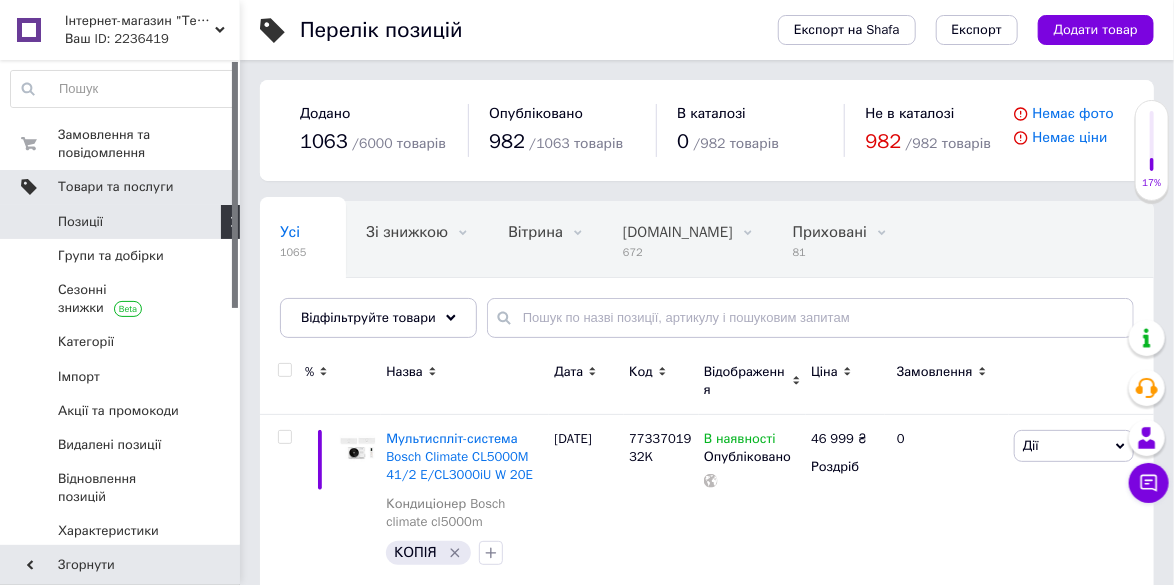 click on "Товари та послуги" at bounding box center (115, 187) 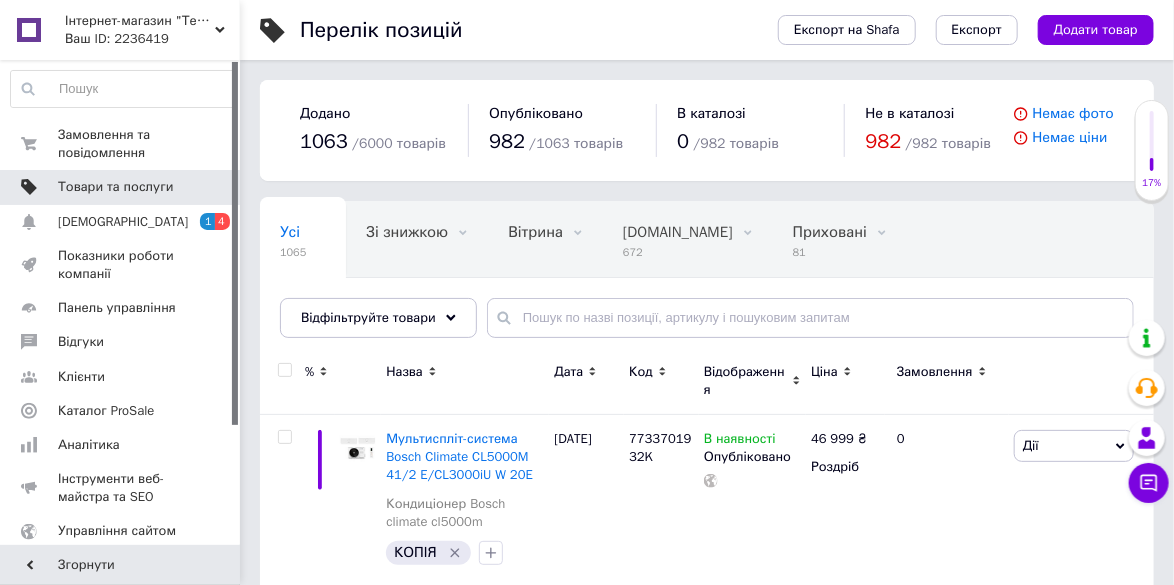 click on "Товари та послуги" at bounding box center [115, 187] 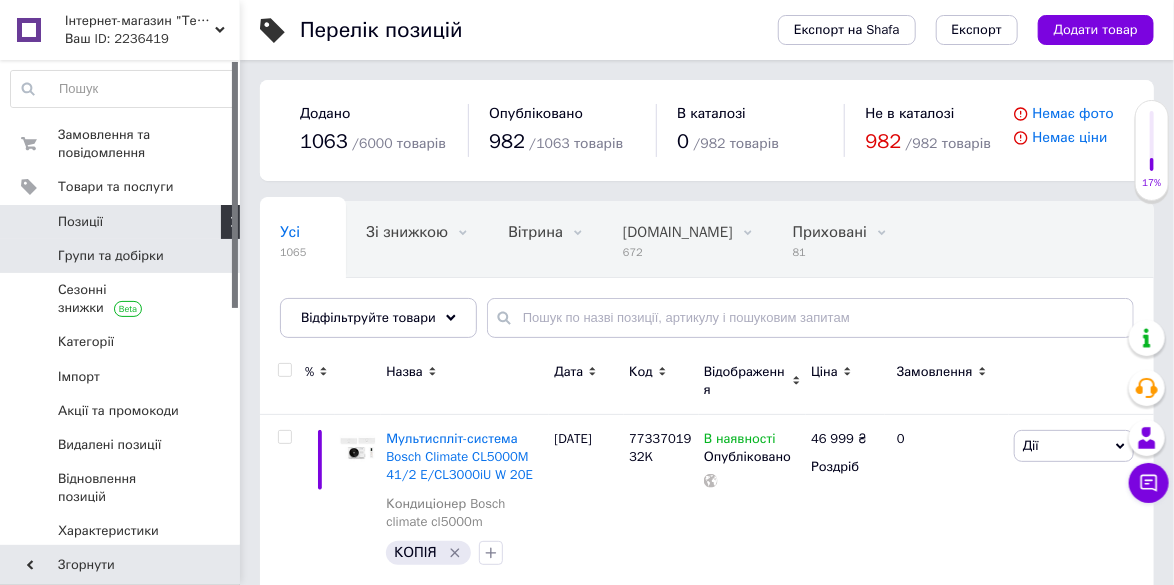 click on "Групи та добірки" at bounding box center (123, 256) 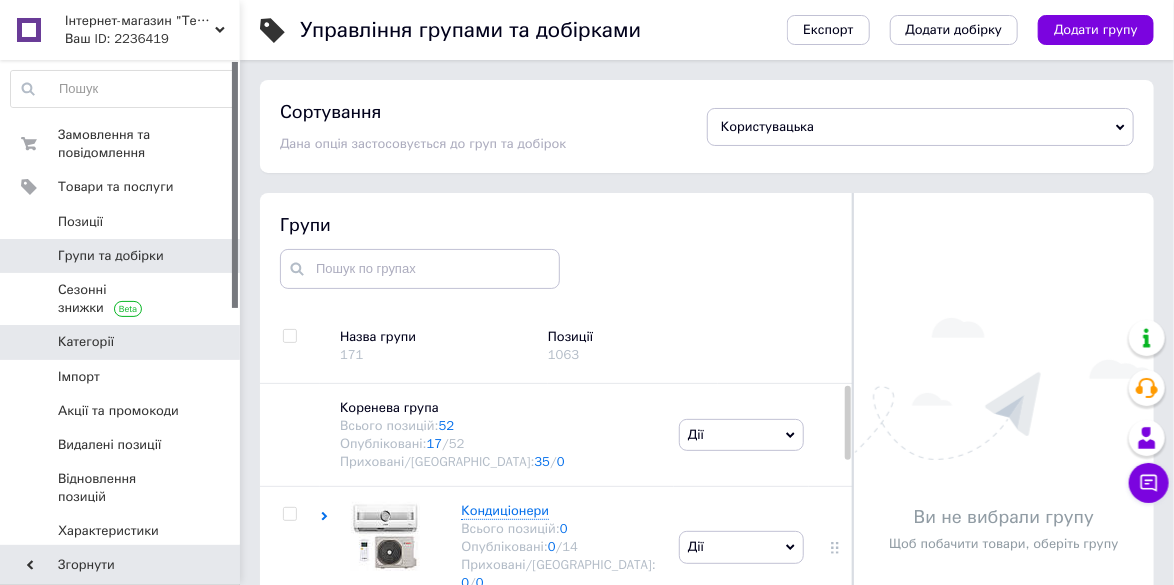 click on "Категорії" at bounding box center [121, 342] 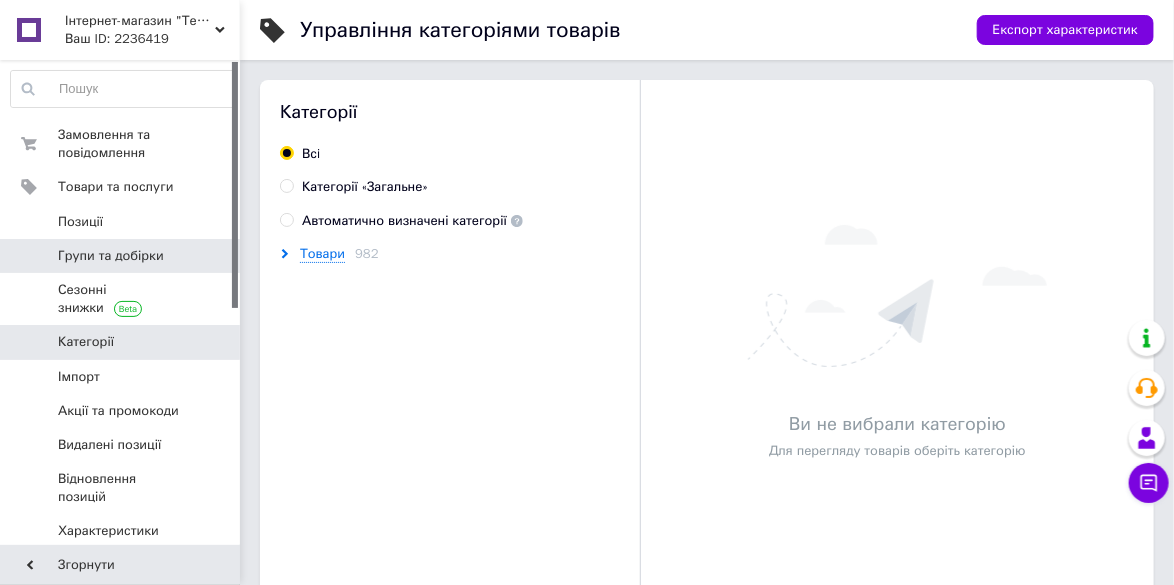 click on "Групи та добірки" at bounding box center (111, 256) 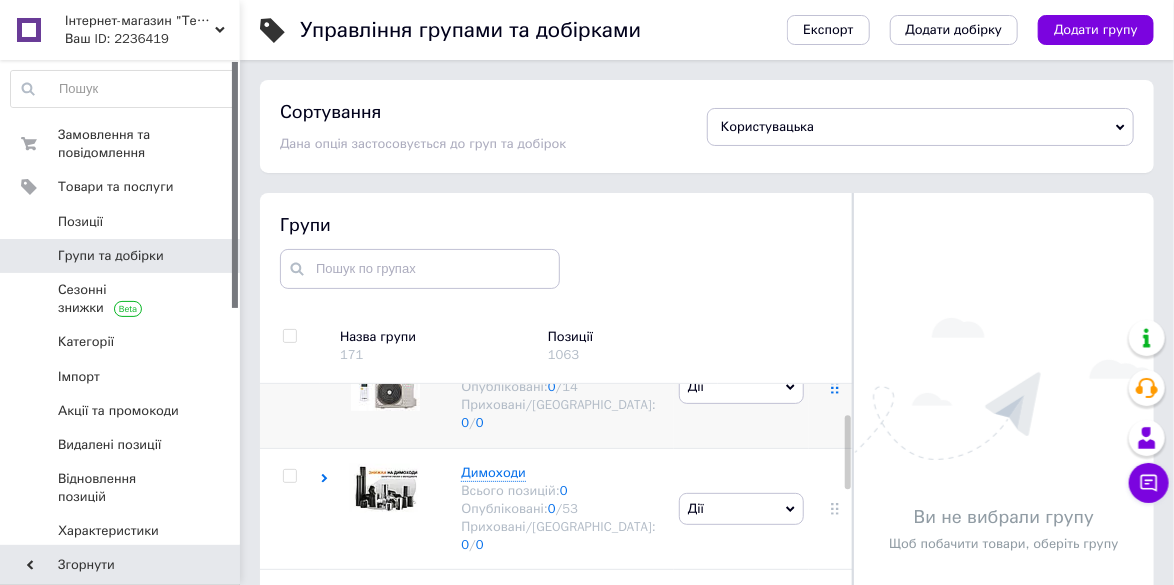 scroll, scrollTop: 80, scrollLeft: 0, axis: vertical 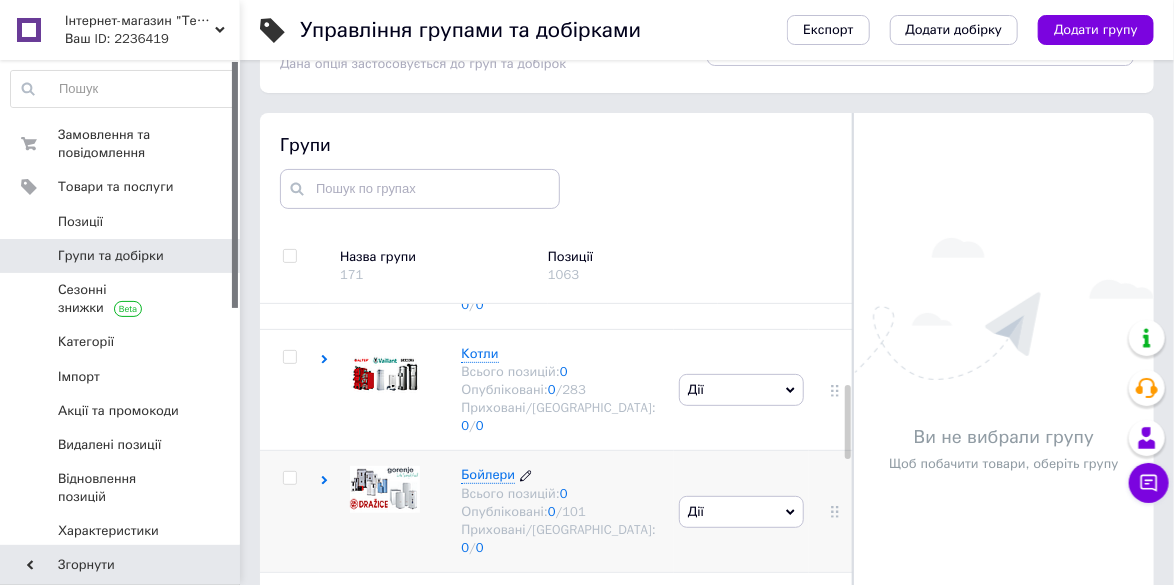 click on "Бойлери" at bounding box center [488, 474] 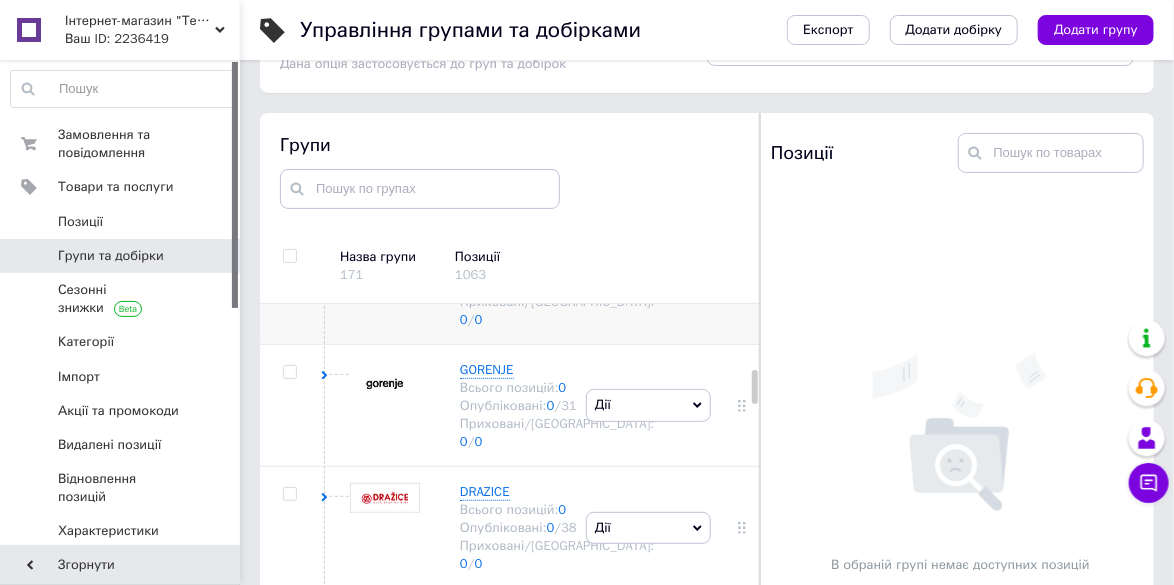 scroll, scrollTop: 575, scrollLeft: 0, axis: vertical 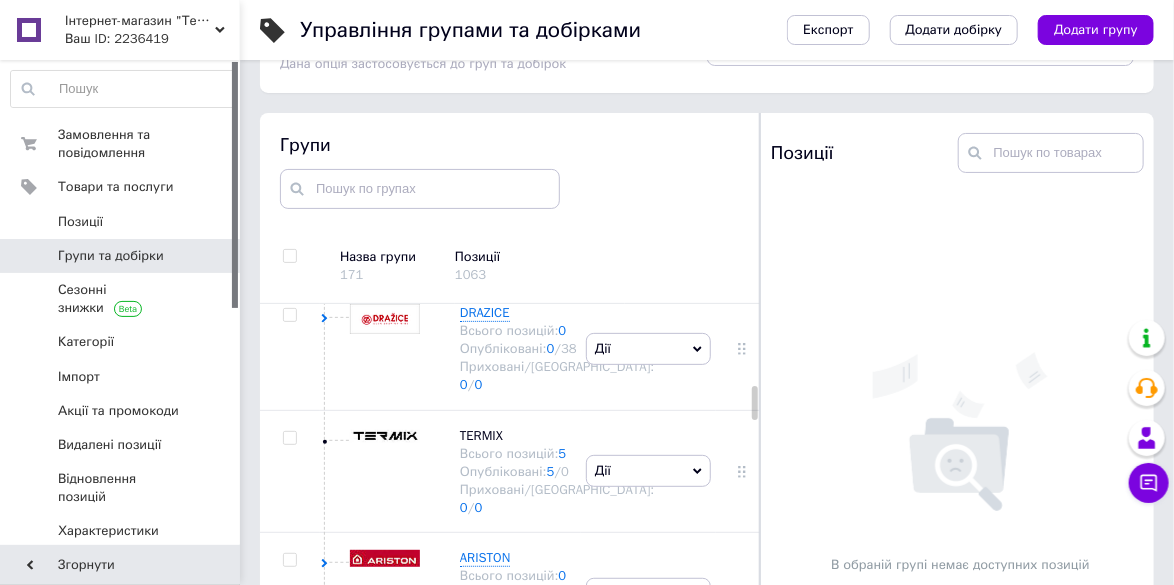 drag, startPoint x: 753, startPoint y: 384, endPoint x: 703, endPoint y: 401, distance: 52.810986 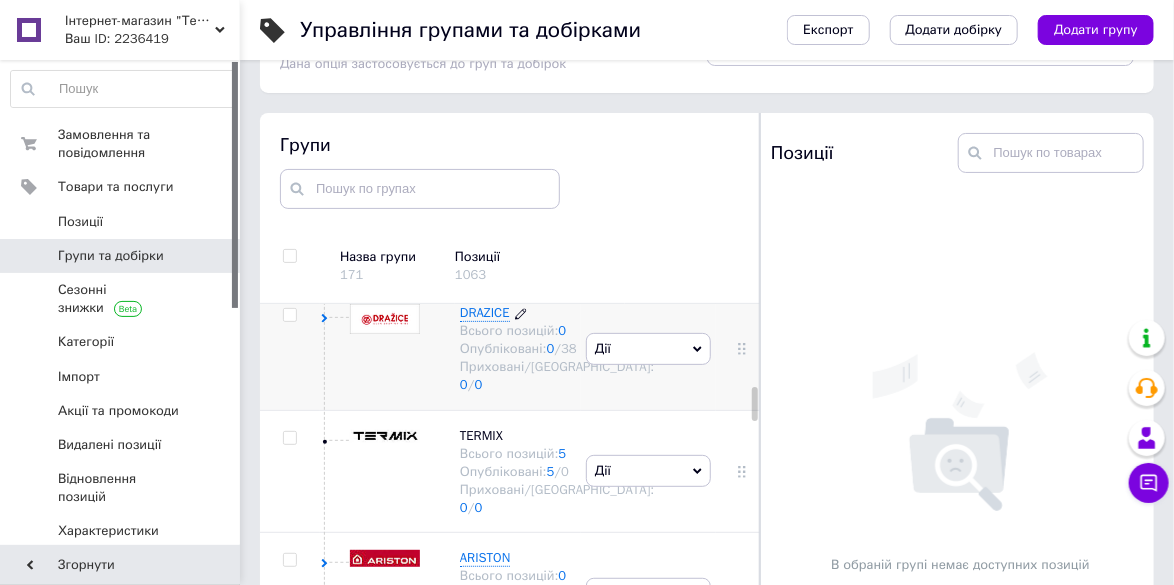 click on "DRAZICE" at bounding box center (485, 312) 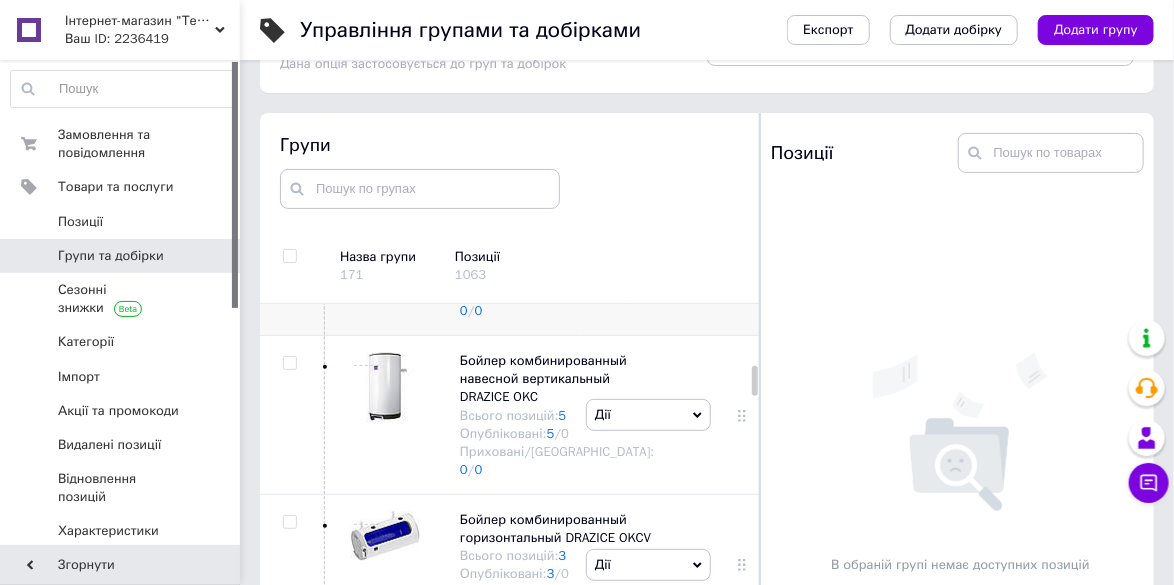 scroll, scrollTop: 992, scrollLeft: 0, axis: vertical 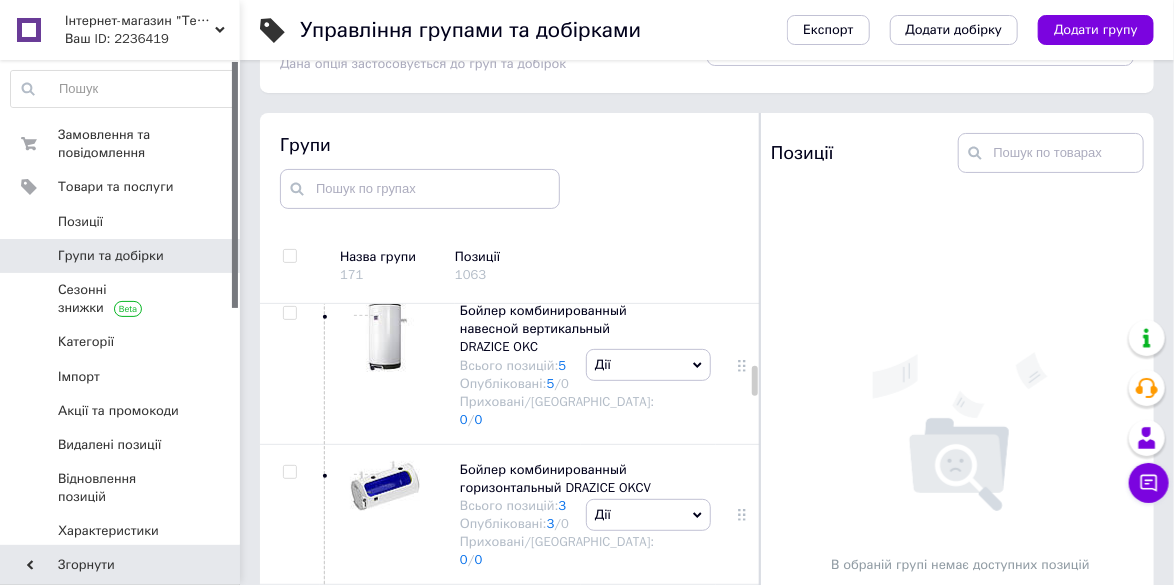 drag, startPoint x: 752, startPoint y: 363, endPoint x: 746, endPoint y: 379, distance: 17.088007 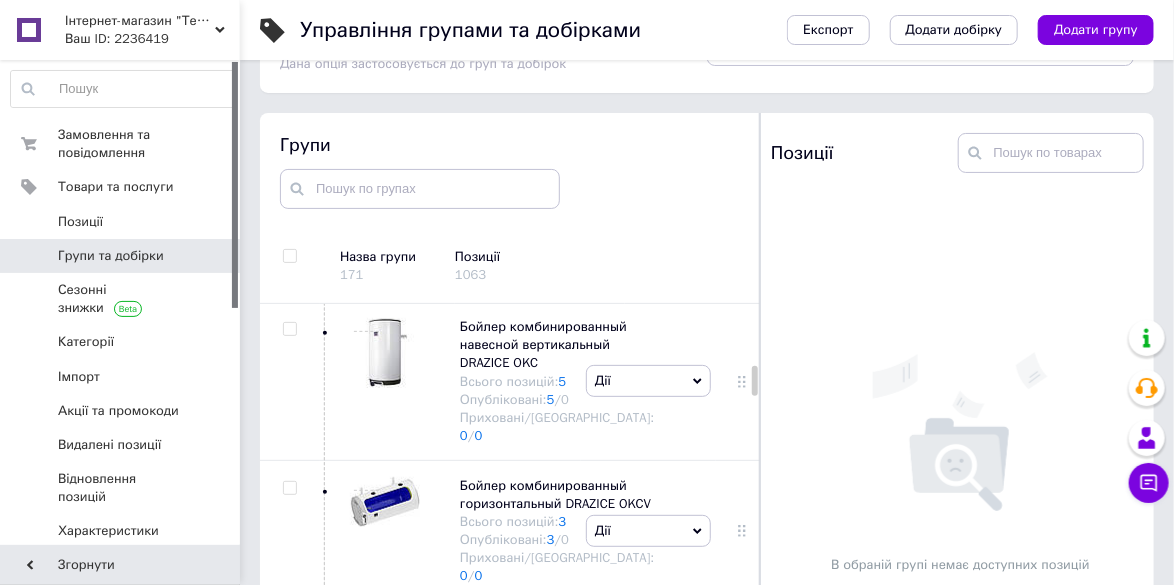 scroll, scrollTop: 992, scrollLeft: 0, axis: vertical 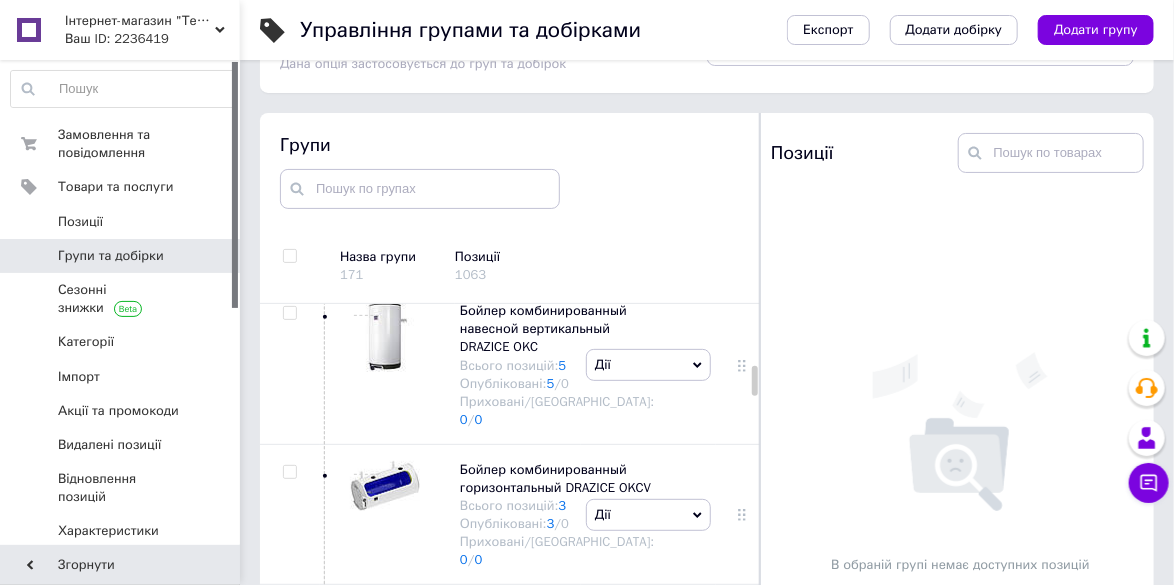 click at bounding box center (289, 173) 